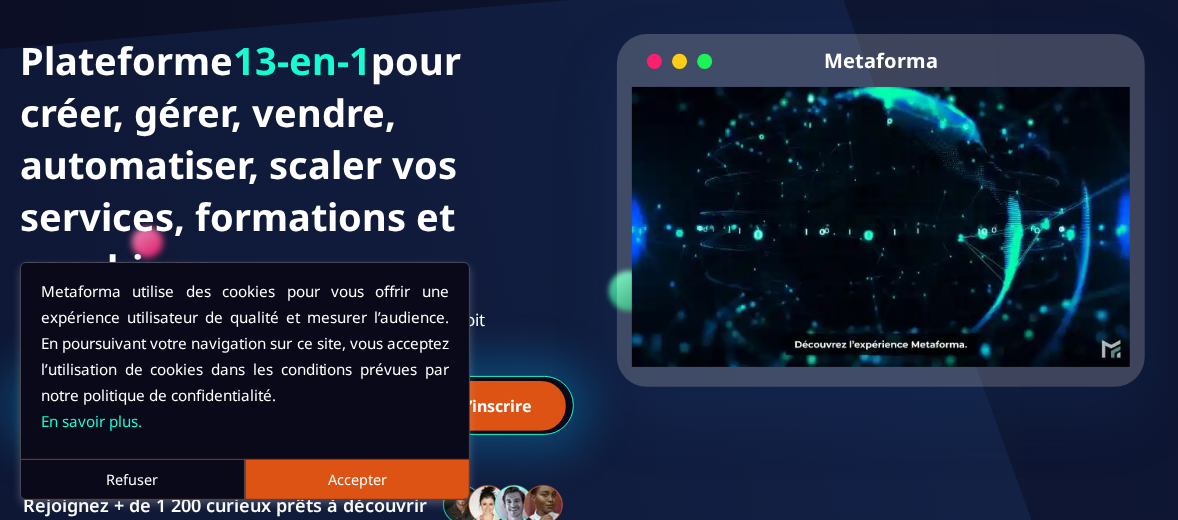 scroll, scrollTop: 200, scrollLeft: 0, axis: vertical 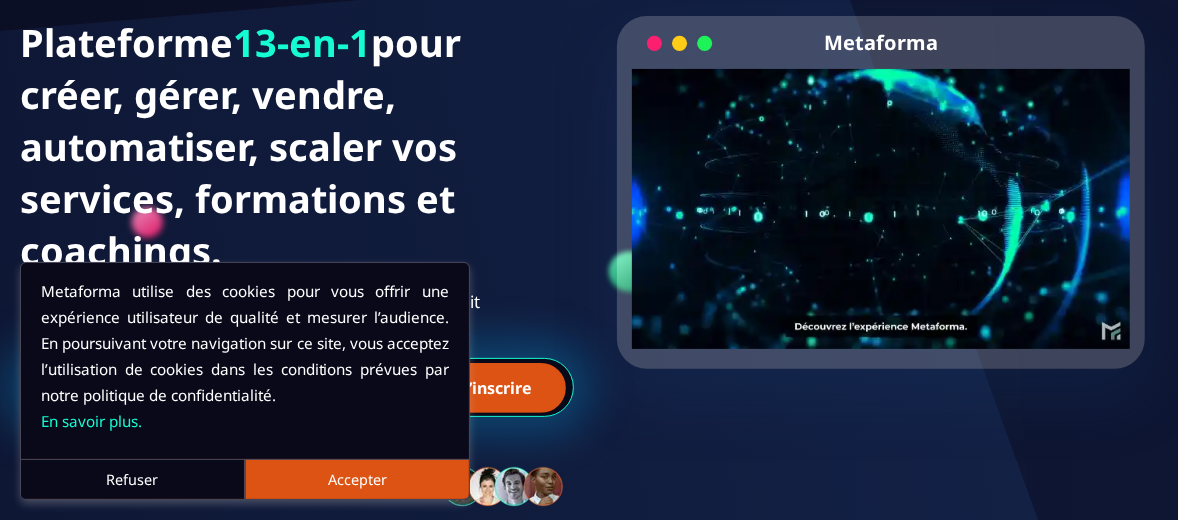 click on "Accepter" at bounding box center [357, 479] 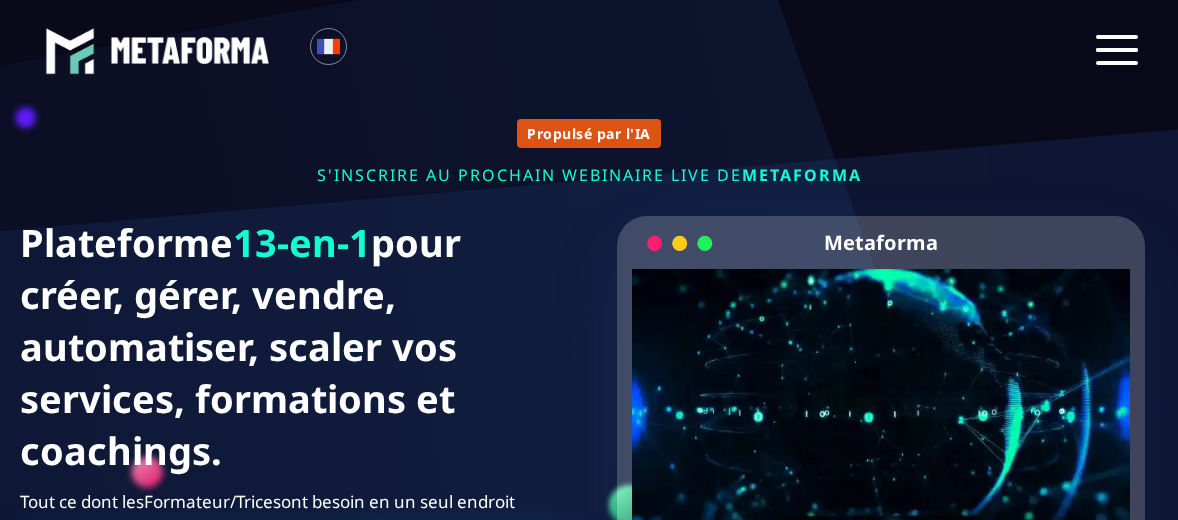 scroll, scrollTop: 0, scrollLeft: 0, axis: both 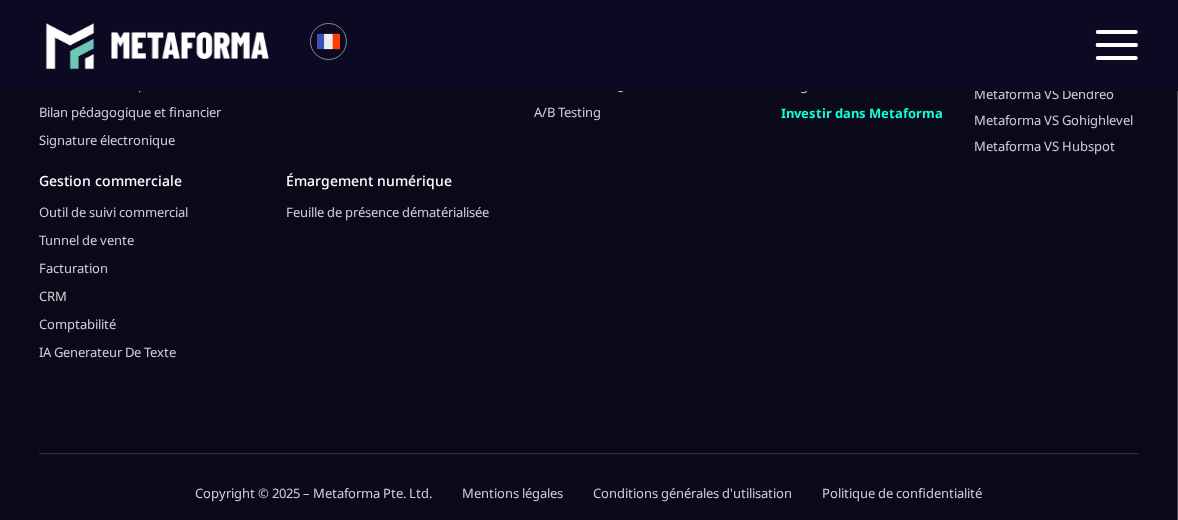 click at bounding box center (190, 45) 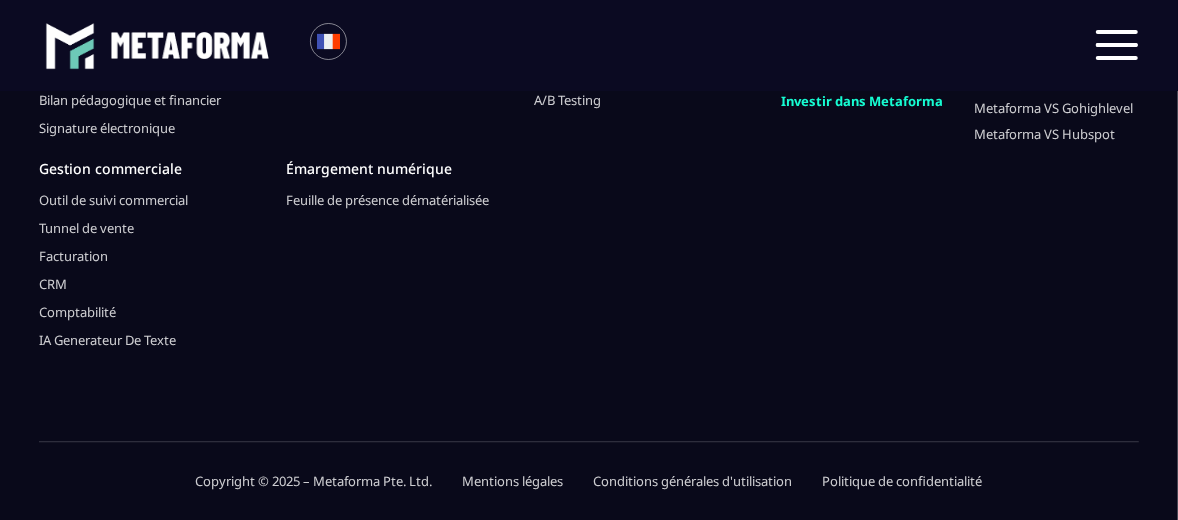 scroll, scrollTop: 7918, scrollLeft: 0, axis: vertical 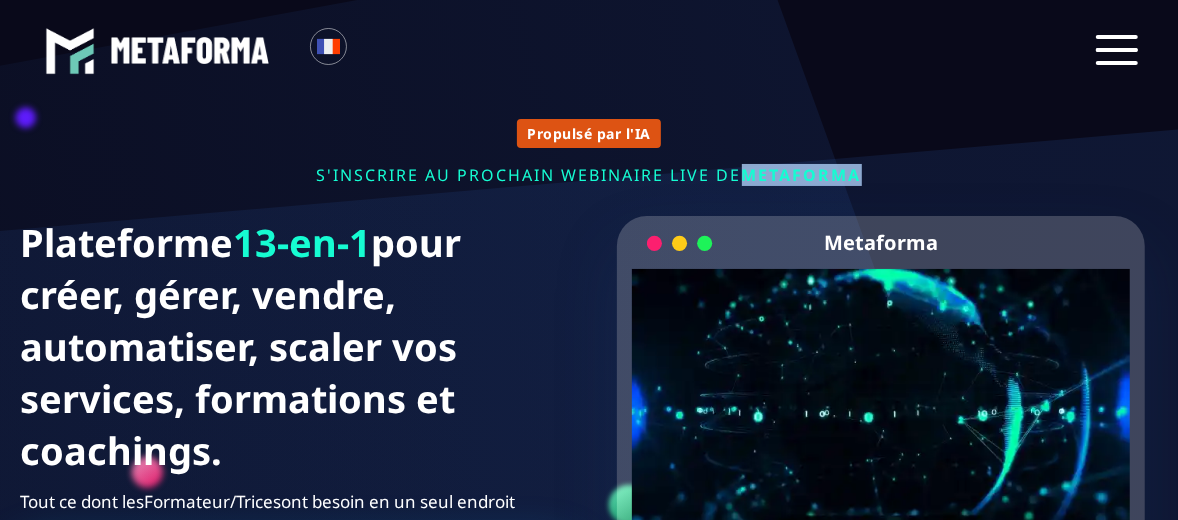 drag, startPoint x: 739, startPoint y: 174, endPoint x: 882, endPoint y: 177, distance: 143.03146 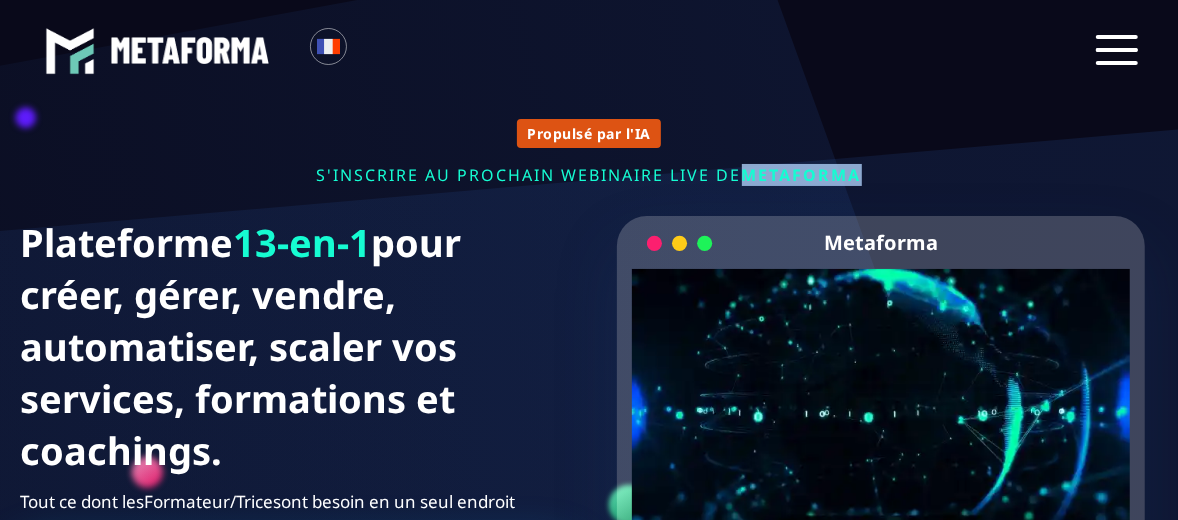 click on "s'inscrire au prochain webinaire live de  METAFORMA" at bounding box center [589, 175] 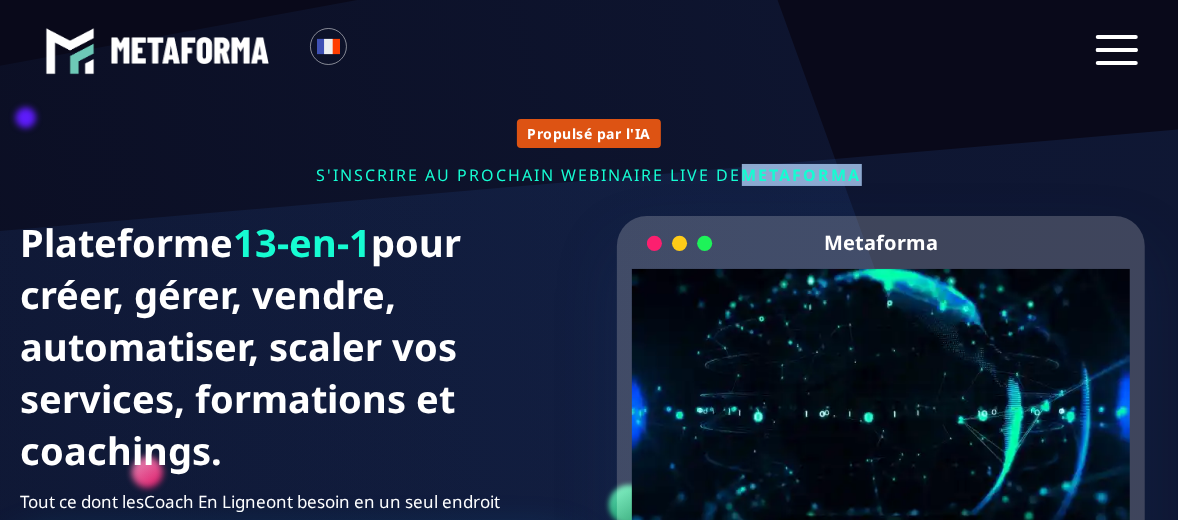 copy on "METAFORMA" 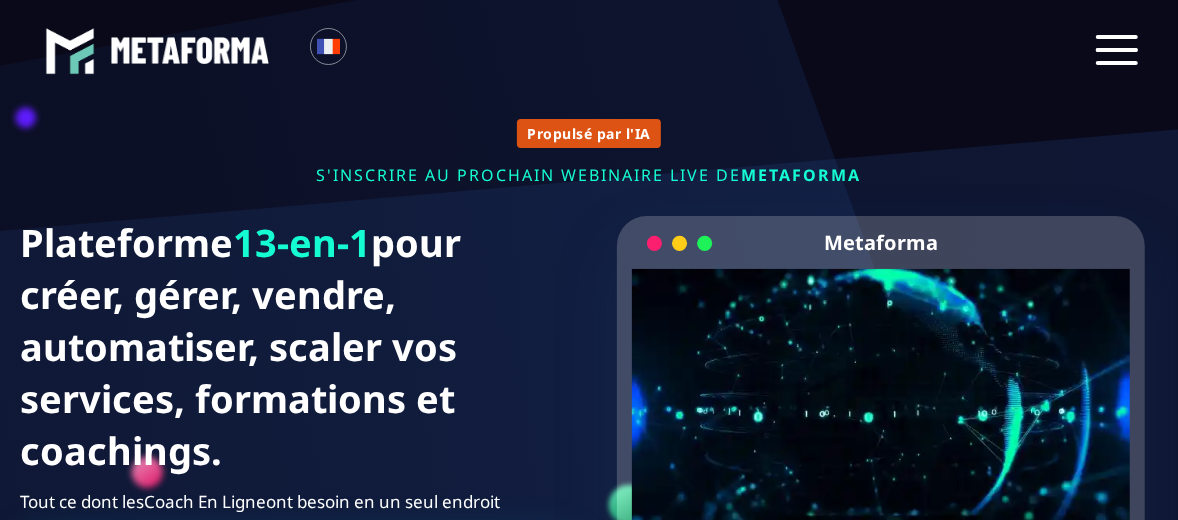 click at bounding box center (1117, 50) 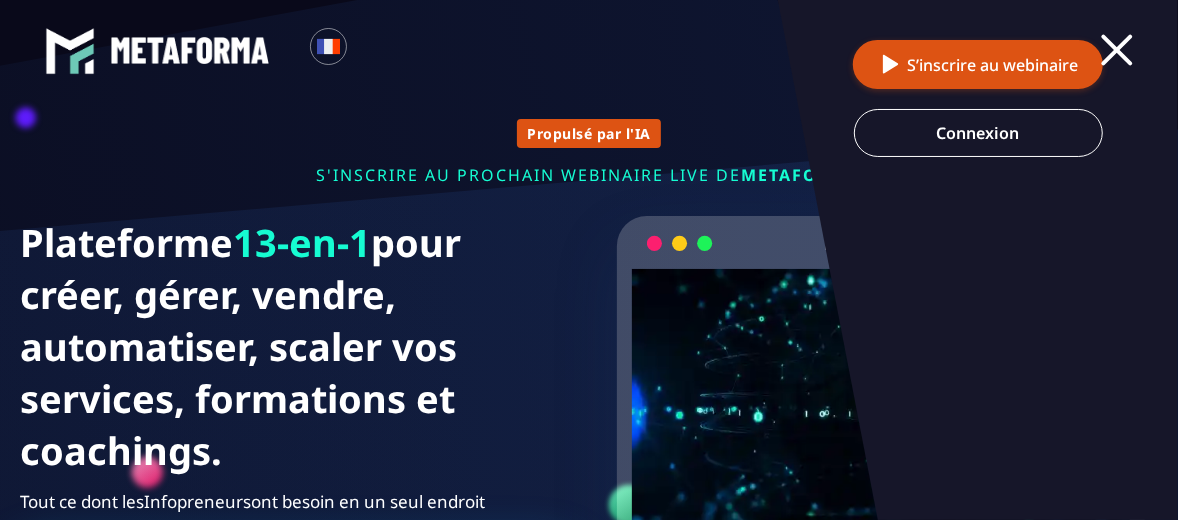 click at bounding box center (1117, 50) 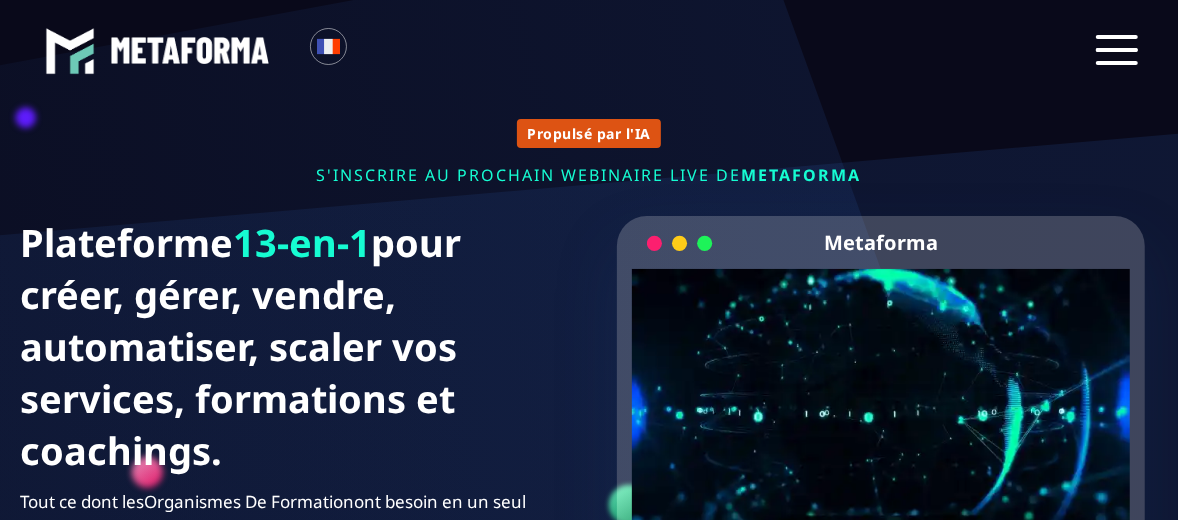 click at bounding box center (190, 50) 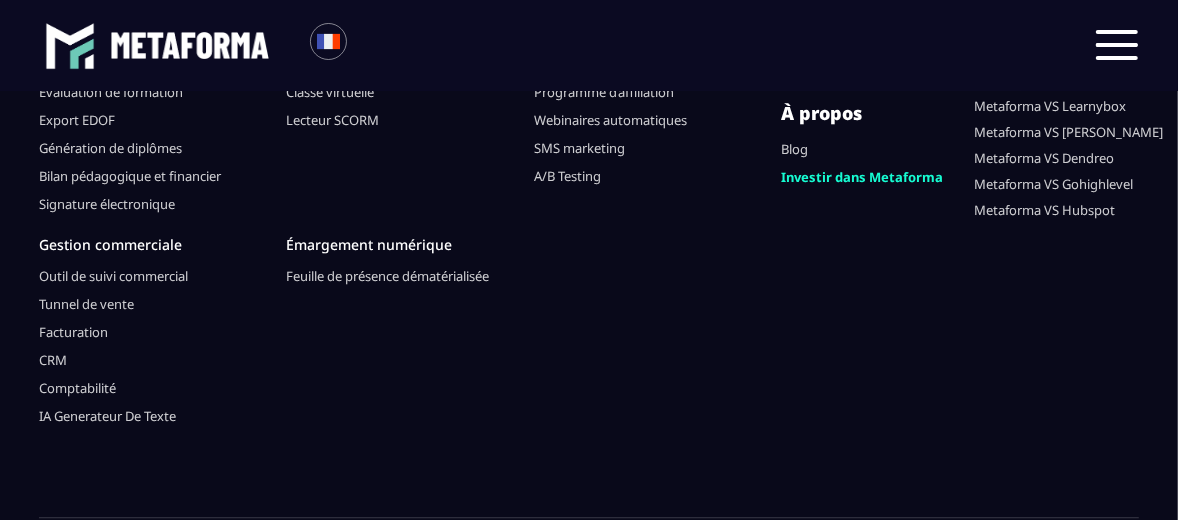 scroll, scrollTop: 7918, scrollLeft: 0, axis: vertical 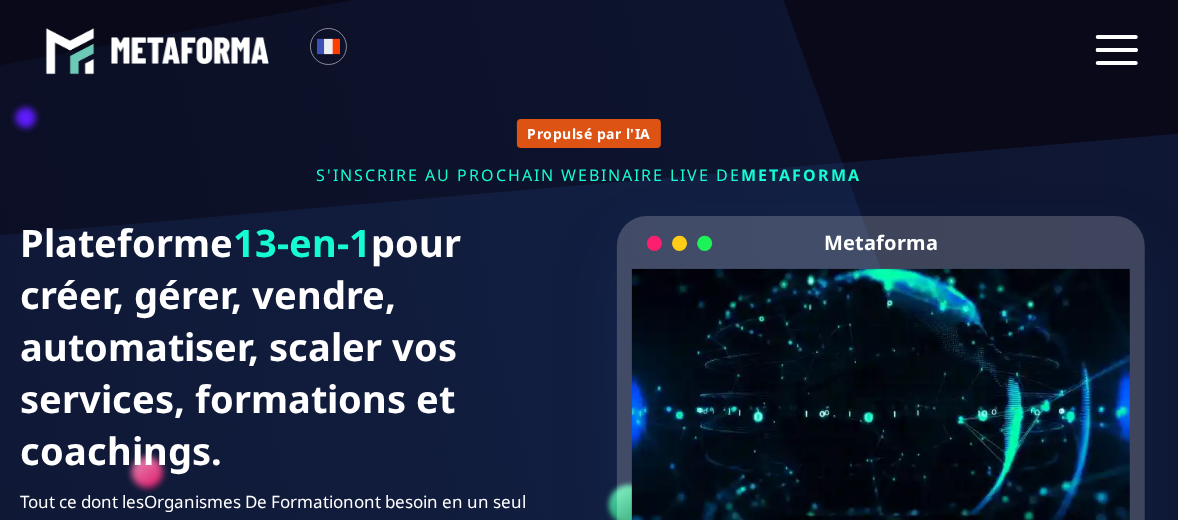 click at bounding box center [190, 50] 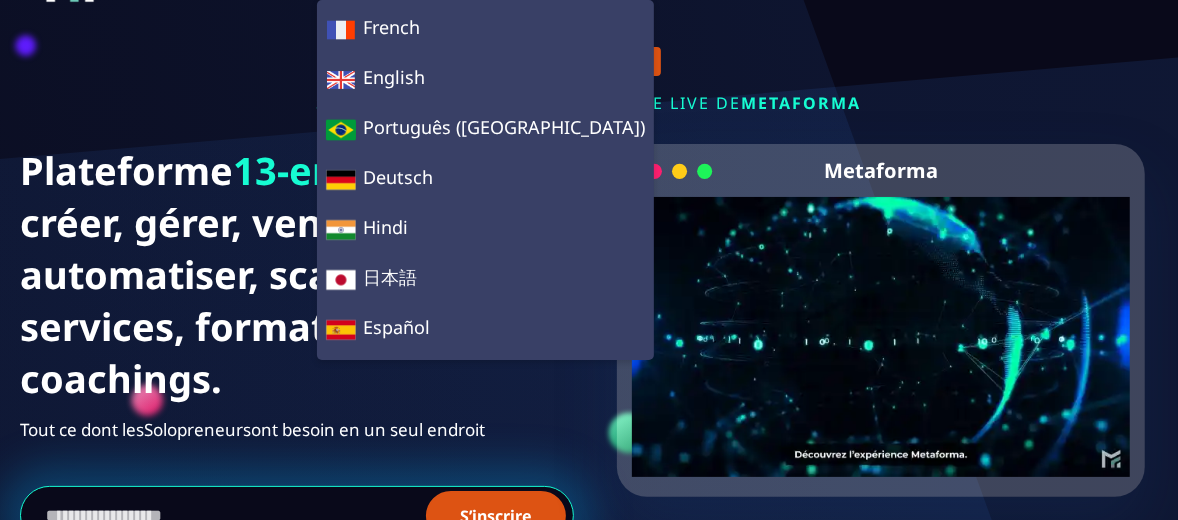 scroll, scrollTop: 0, scrollLeft: 0, axis: both 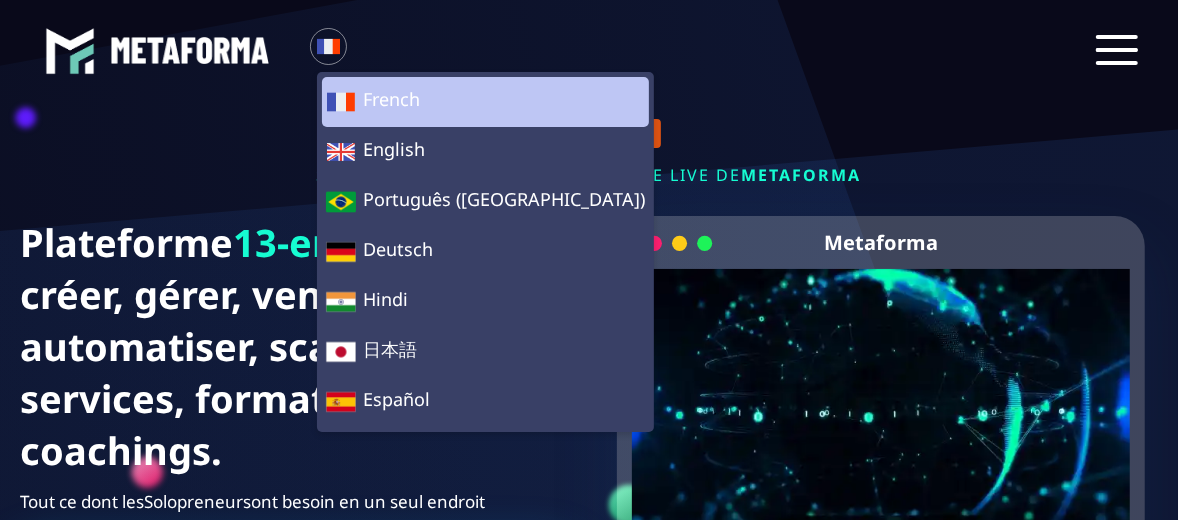 click on "French" 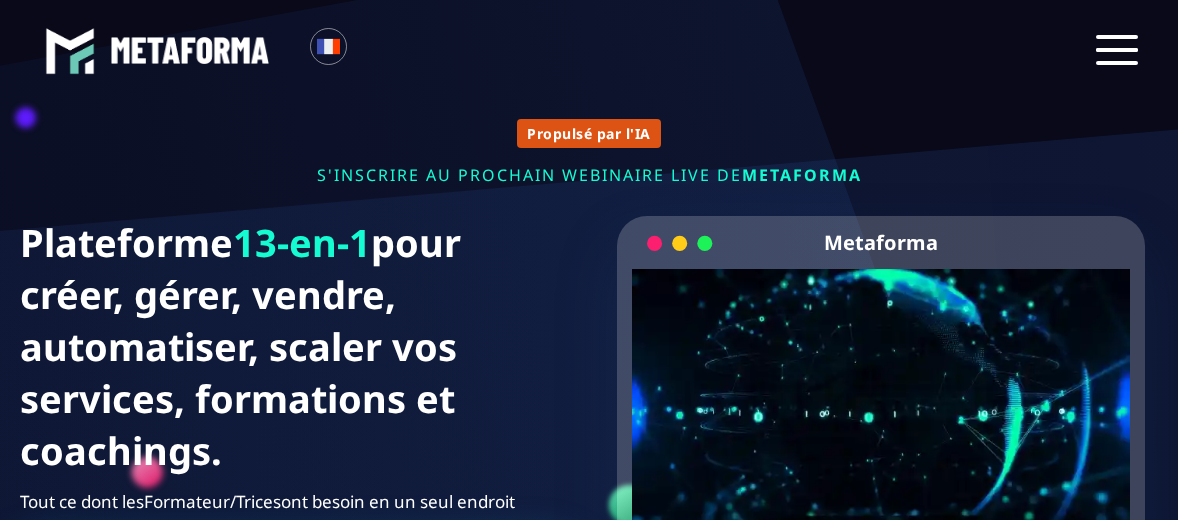 scroll, scrollTop: 0, scrollLeft: 0, axis: both 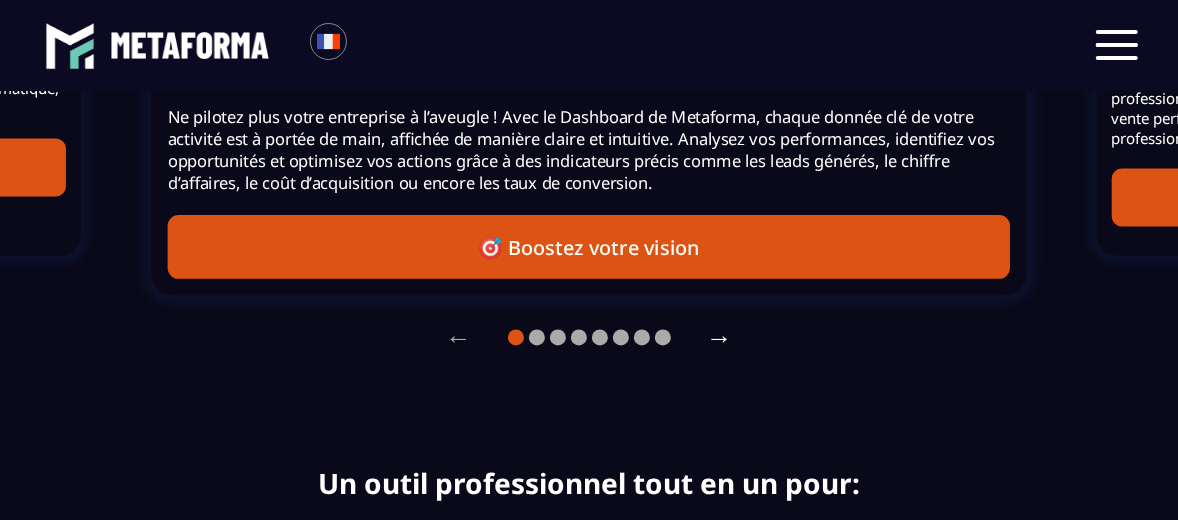 click on "→" at bounding box center [720, 338] 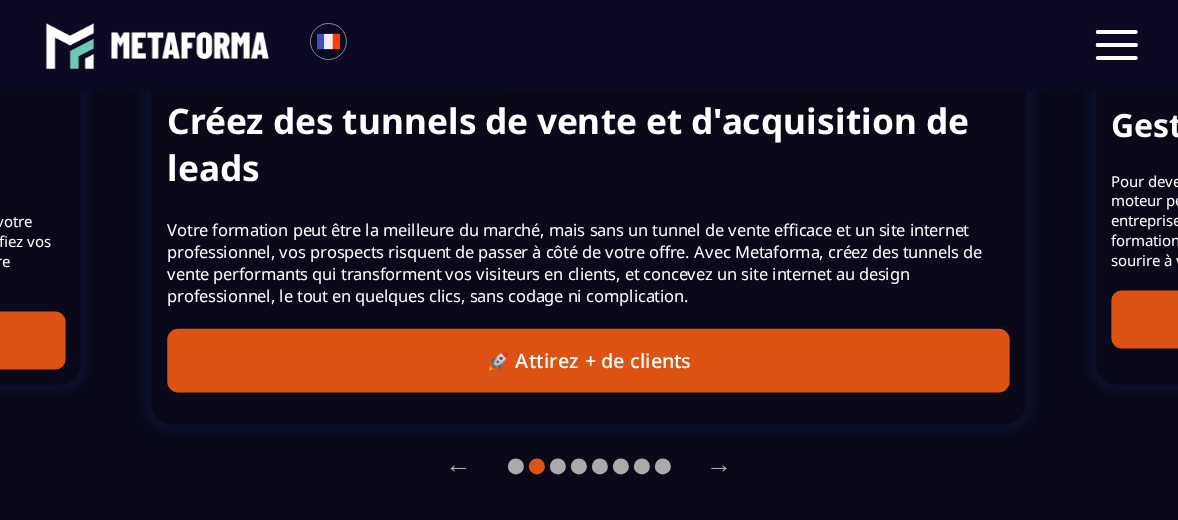 scroll, scrollTop: 2100, scrollLeft: 0, axis: vertical 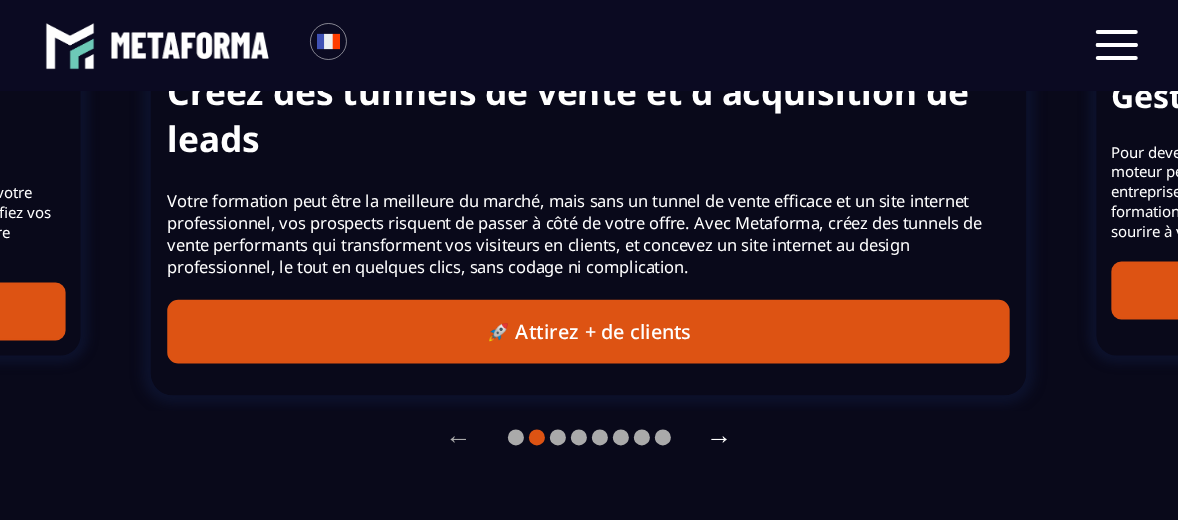 click on "→" at bounding box center (720, 438) 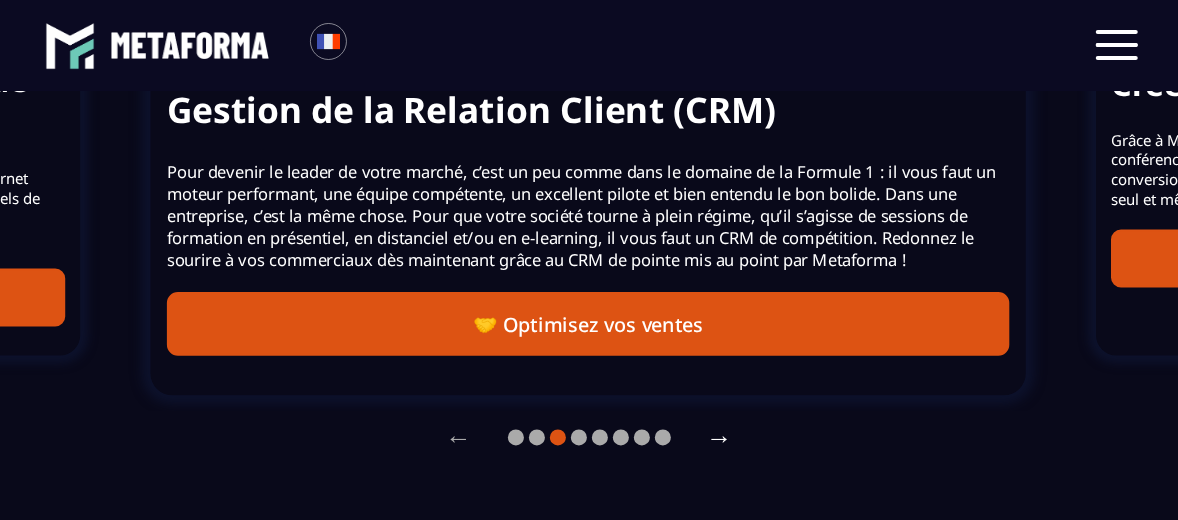 click on "→" at bounding box center [720, 438] 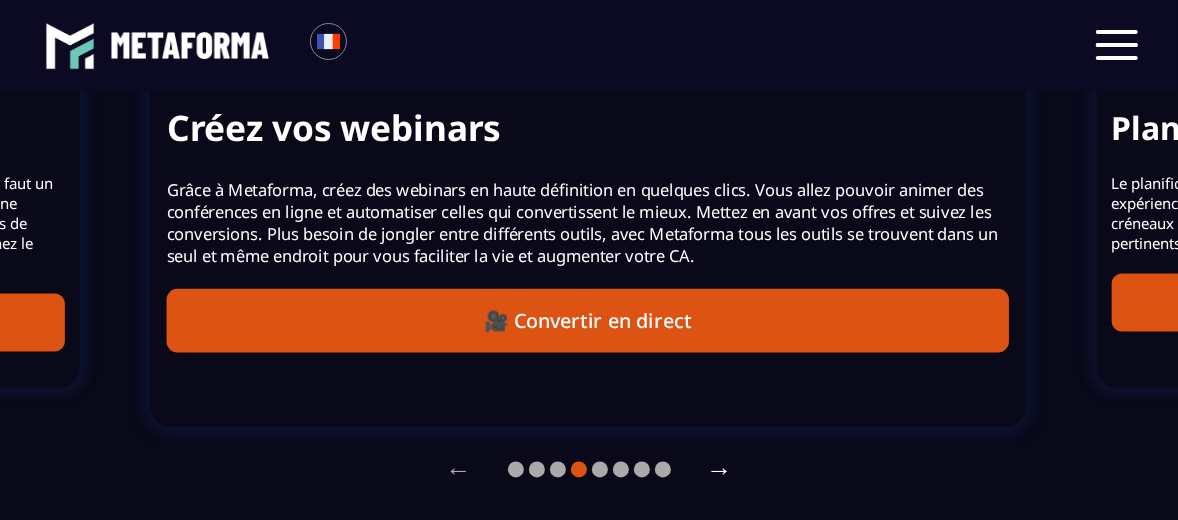 click on "REMPLACE Créez vos webinars Grâce à Metaforma, créez des webinars en haute définition en quelques clics. Vous allez pouvoir animer des conférences en ligne et automatiser celles qui convertissent le mieux. Mettez en avant vos offres et suivez les conversions. Plus besoin de jongler entre différents outils, avec Metaforma tous les outils se trouvent dans un seul et même endroit pour vous faciliter la vie et augmenter votre CA. 🎥 Convertir en direct" 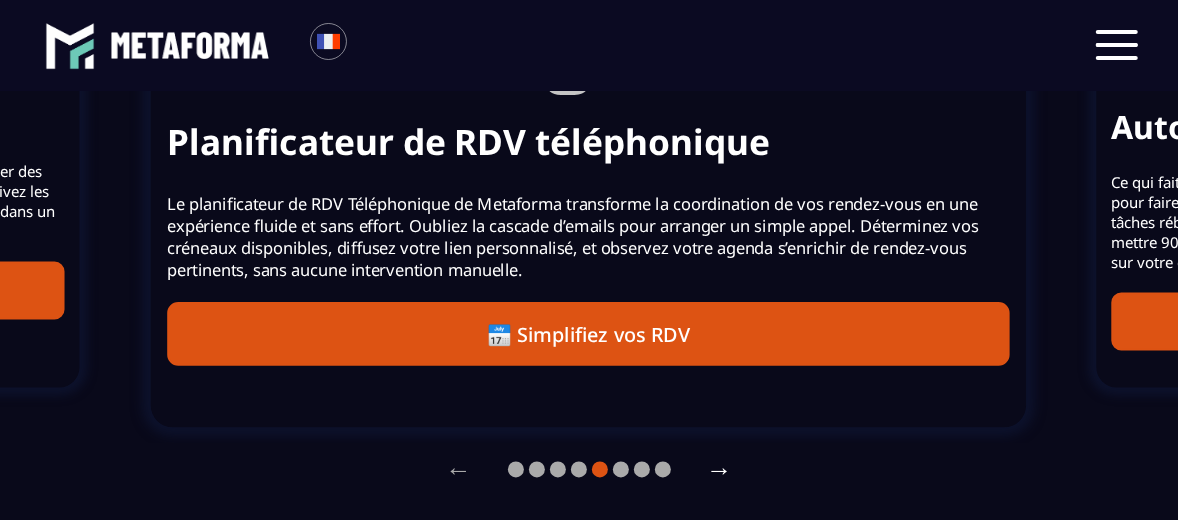 click on "→" at bounding box center (720, 470) 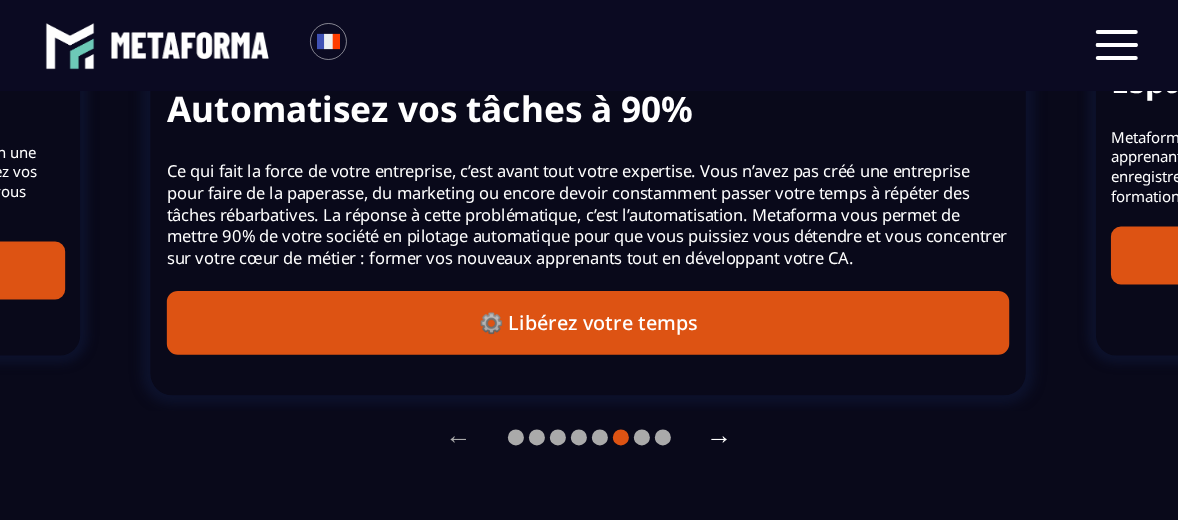 scroll, scrollTop: 2068, scrollLeft: 0, axis: vertical 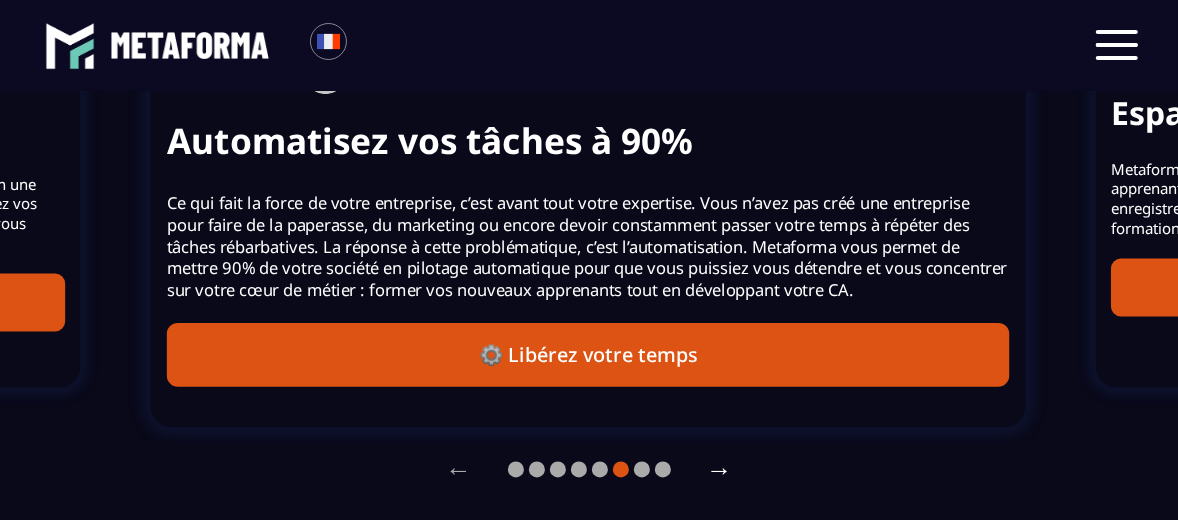 click on "→" at bounding box center (720, 470) 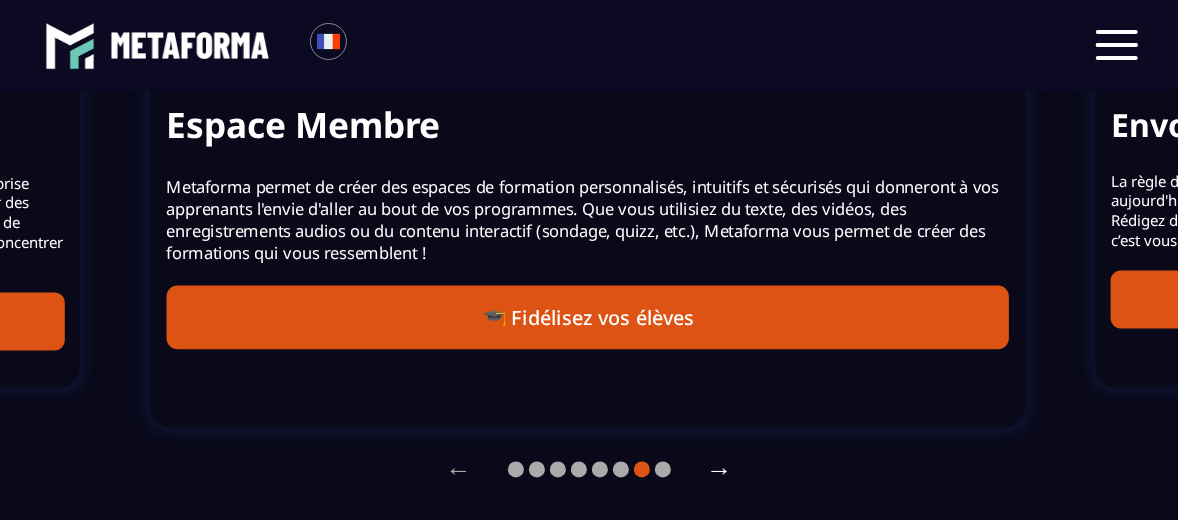click on "→" at bounding box center [720, 470] 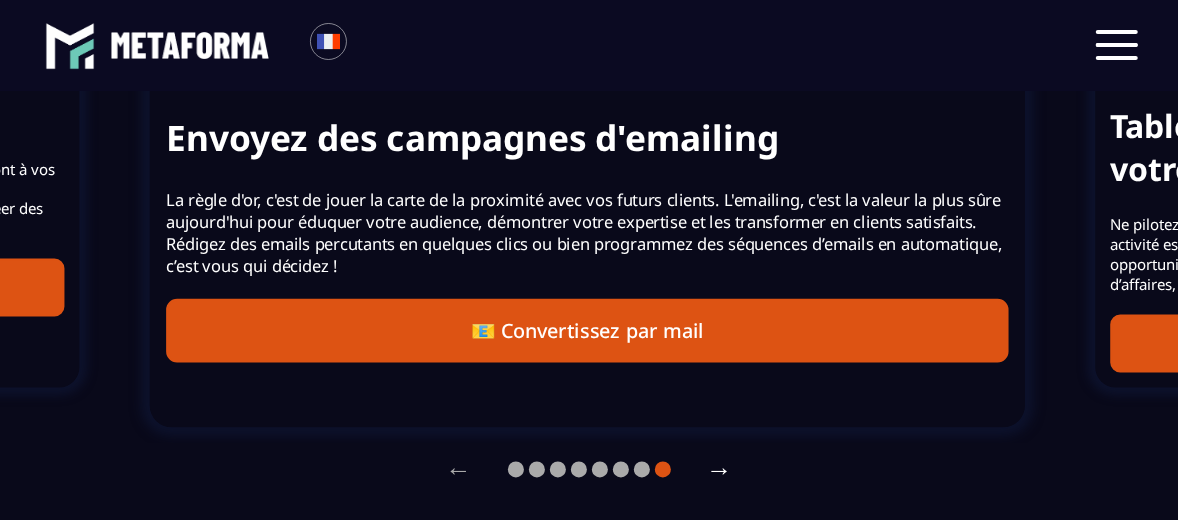 click on "→" at bounding box center [720, 470] 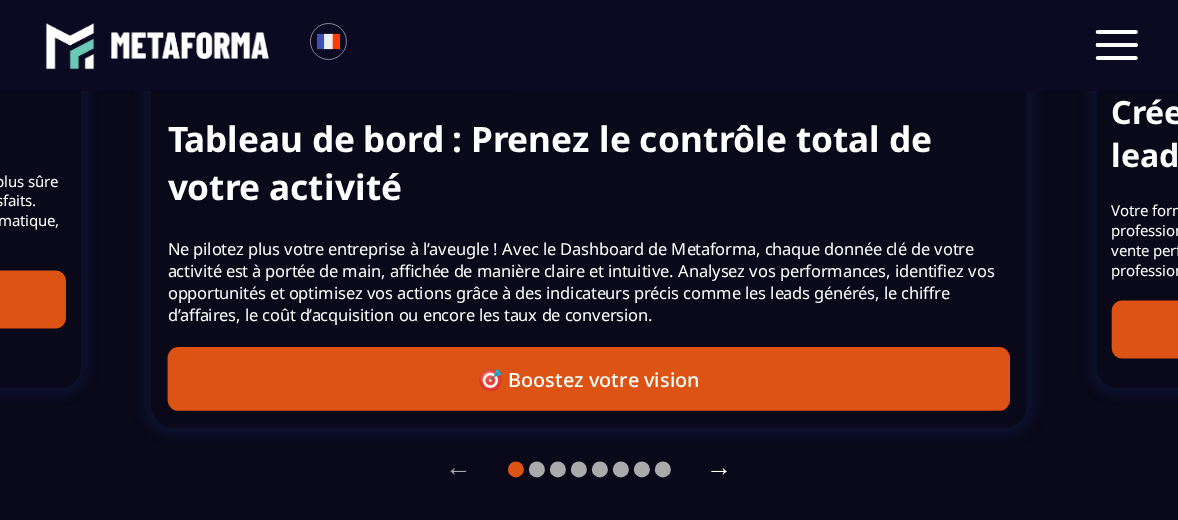 click on "→" at bounding box center [720, 470] 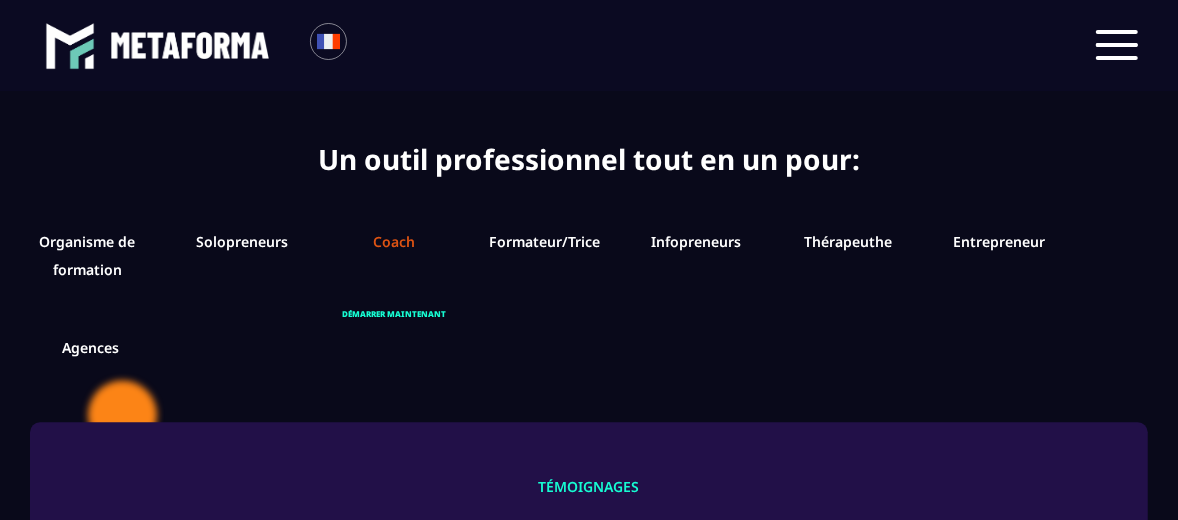 scroll, scrollTop: 2668, scrollLeft: 0, axis: vertical 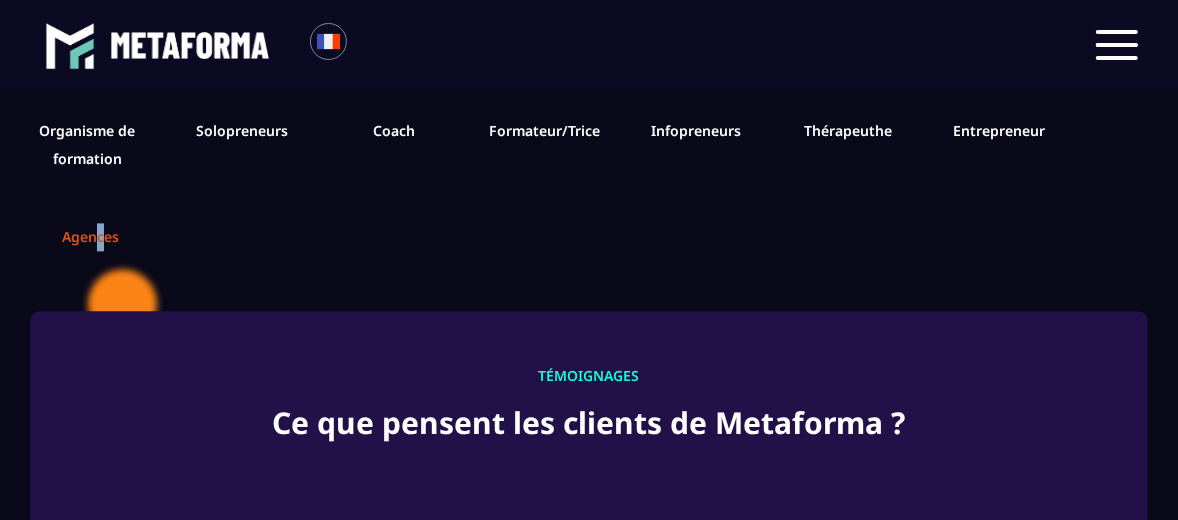 click on "Agences" at bounding box center [90, 236] 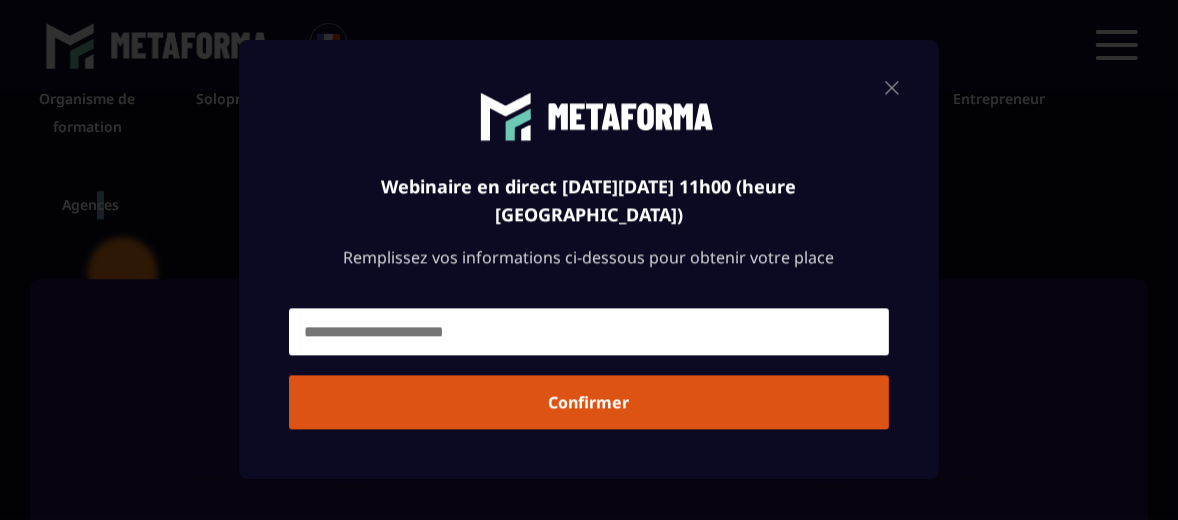 scroll, scrollTop: 2637, scrollLeft: 0, axis: vertical 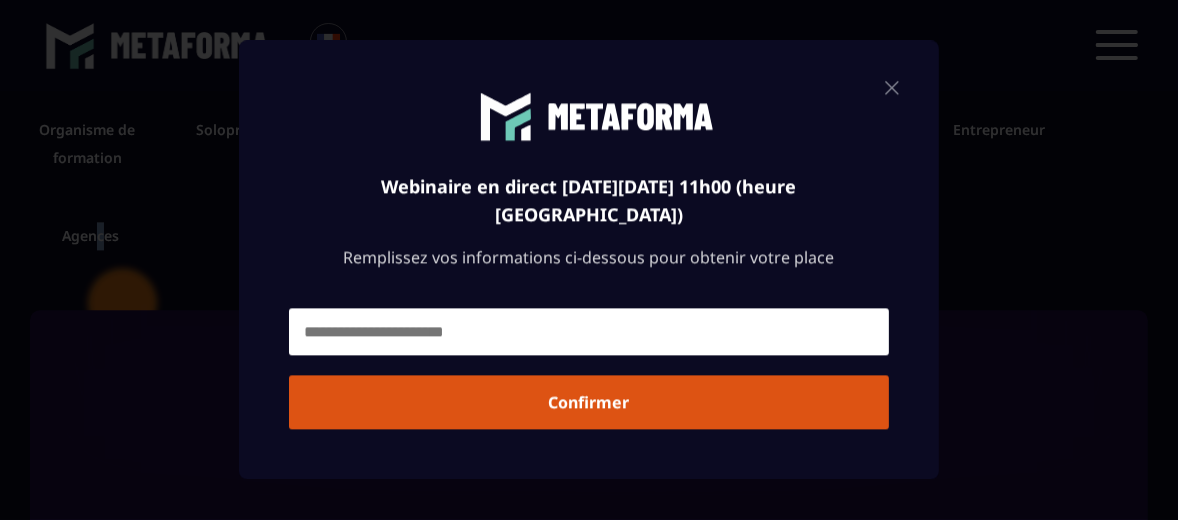 click at bounding box center (892, 87) 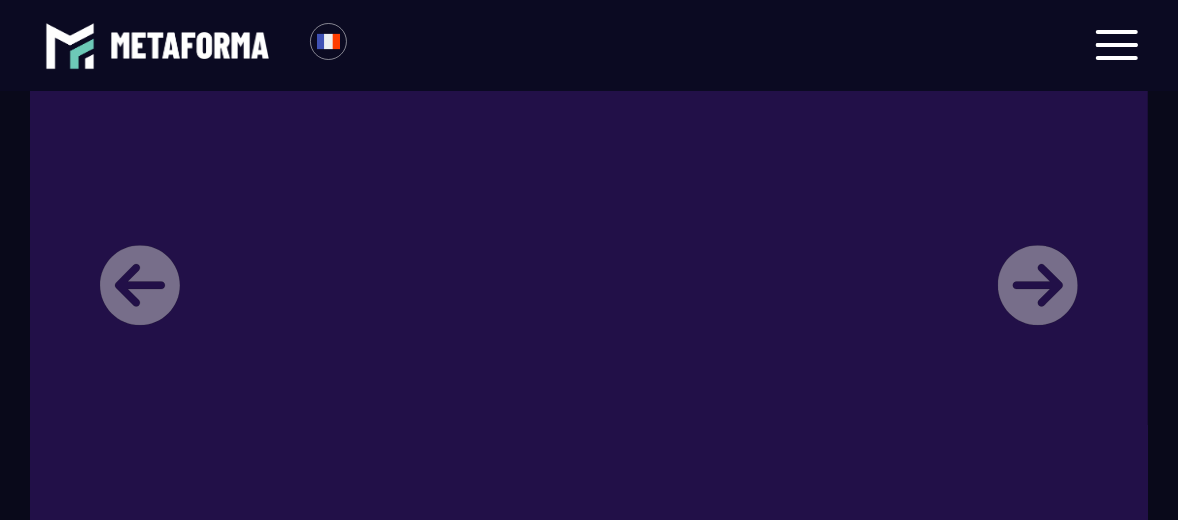 scroll, scrollTop: 3137, scrollLeft: 0, axis: vertical 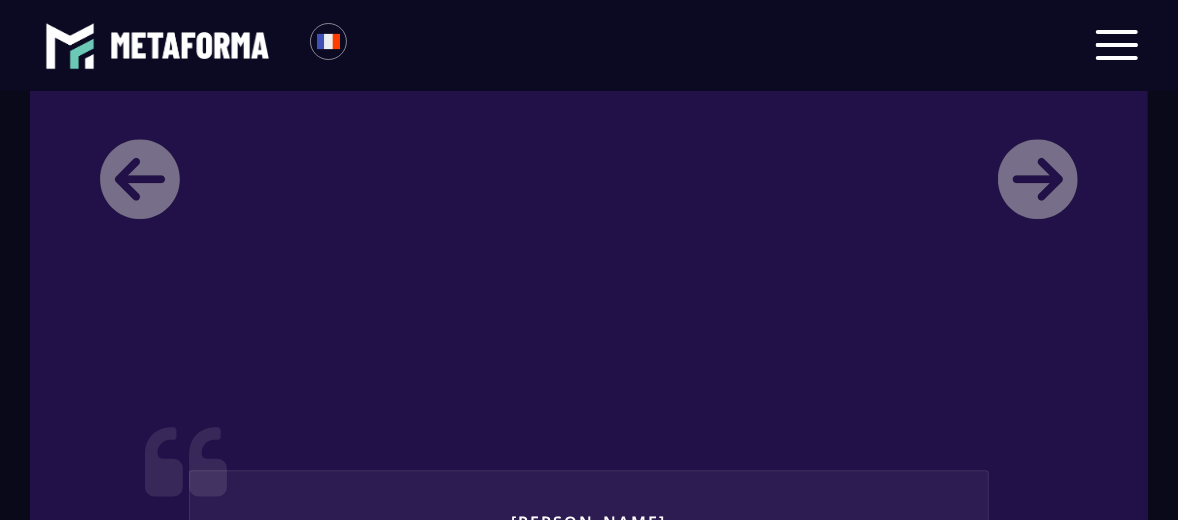 click on "Laura Directrice d'un organisme de formation Je m’appelle Laura, je suis directrice d’un organisme de formation depuis plus de 3 ans. J’utilise MetaForma car sur le marché aucun logiciel n’est comparable. Que ça soit de l’administratif, au marketing tout est étudié pour l’optimisation de notre temps et l’augmentation de notre chiffre d’affaires. Avant, j’utilisais 5 logiciels et maintenant, je n’ai besoin plus que d’un seul logiciel.   Depuis que j’utilise MetaForma mon chiffre d’affaires a été multiplié par 4 et mon temps de travail divisé par 3. L’outil est très collaboratif, chacun de mes coéquipiers a son accès et on peut tous travailler ensemble, c’est très pratique. Et avec l’abonnement, j’ai accès à mes propres bureaux virtuels dans le metaverse, c’est assez cool !" at bounding box center [589, 476] 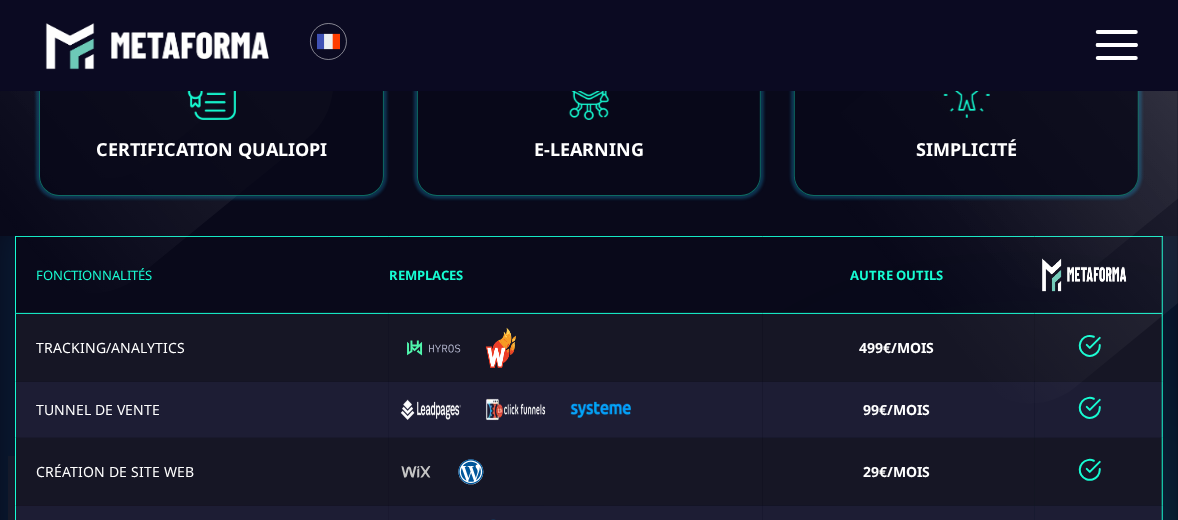 scroll, scrollTop: 4650, scrollLeft: 0, axis: vertical 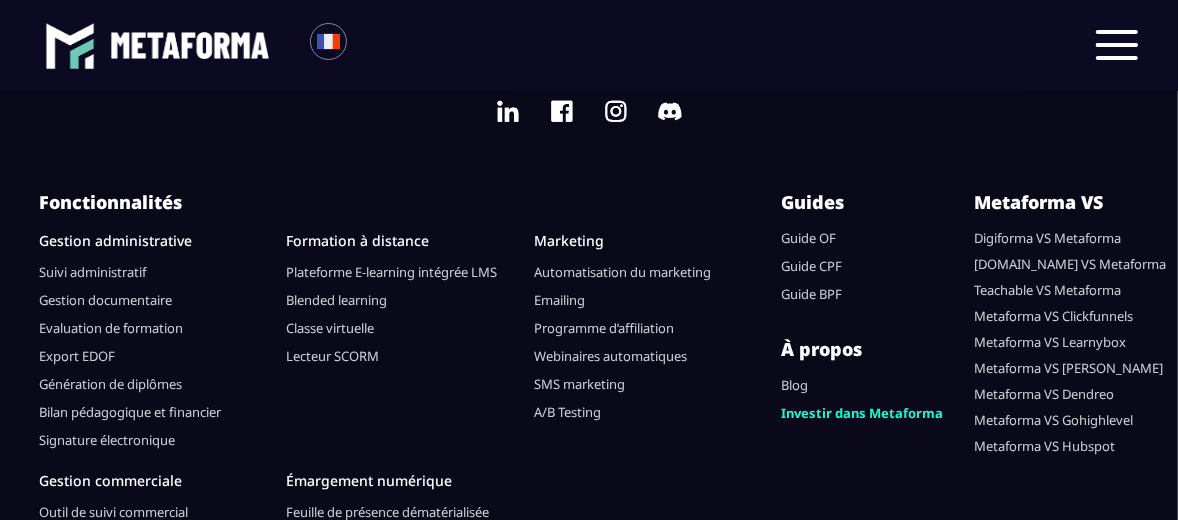 click on "Guide OF" at bounding box center (809, 238) 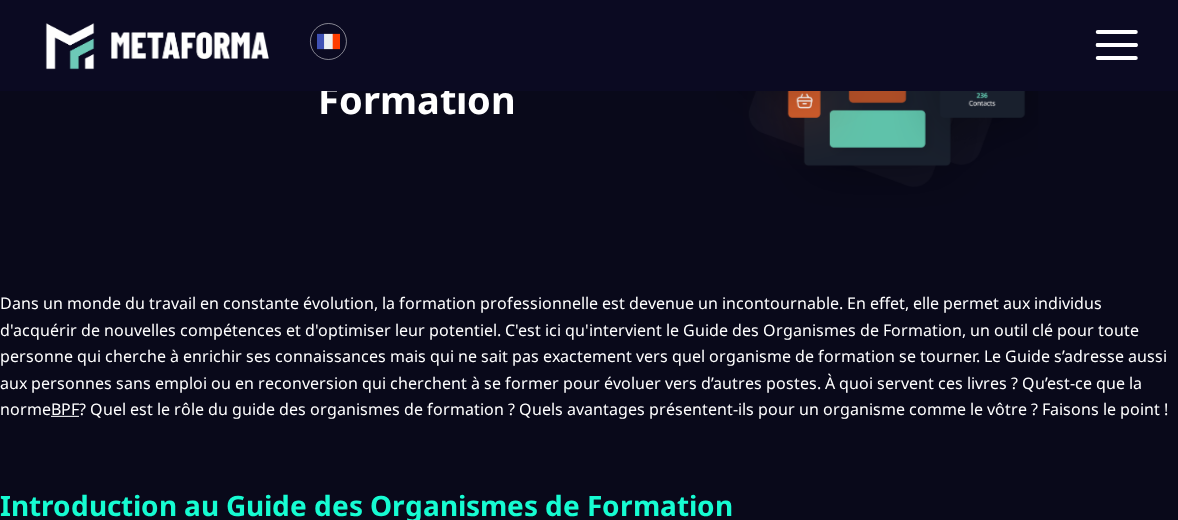 scroll, scrollTop: 200, scrollLeft: 0, axis: vertical 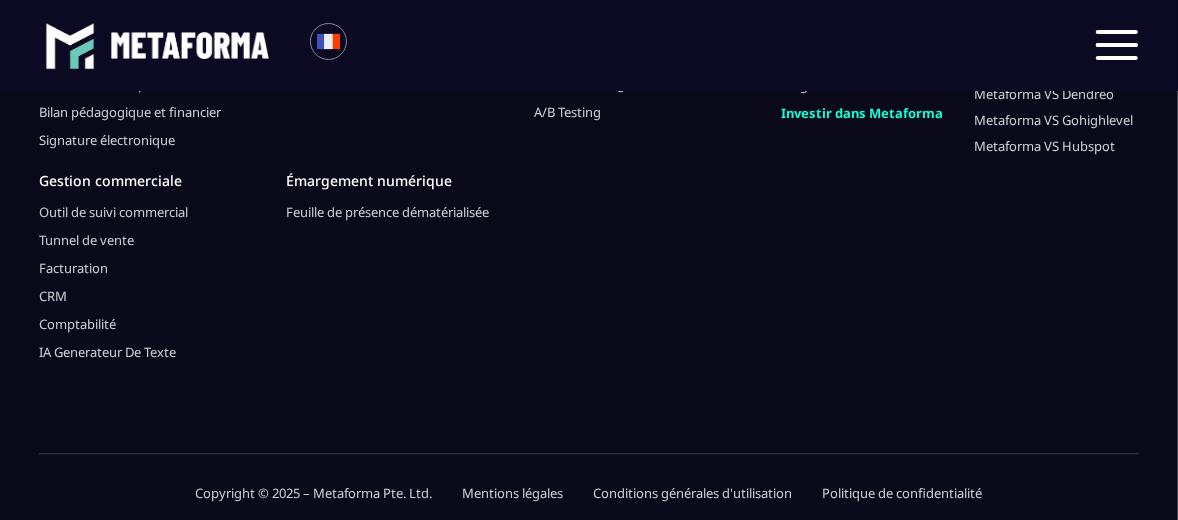 click on "Comptabilité" at bounding box center (77, 324) 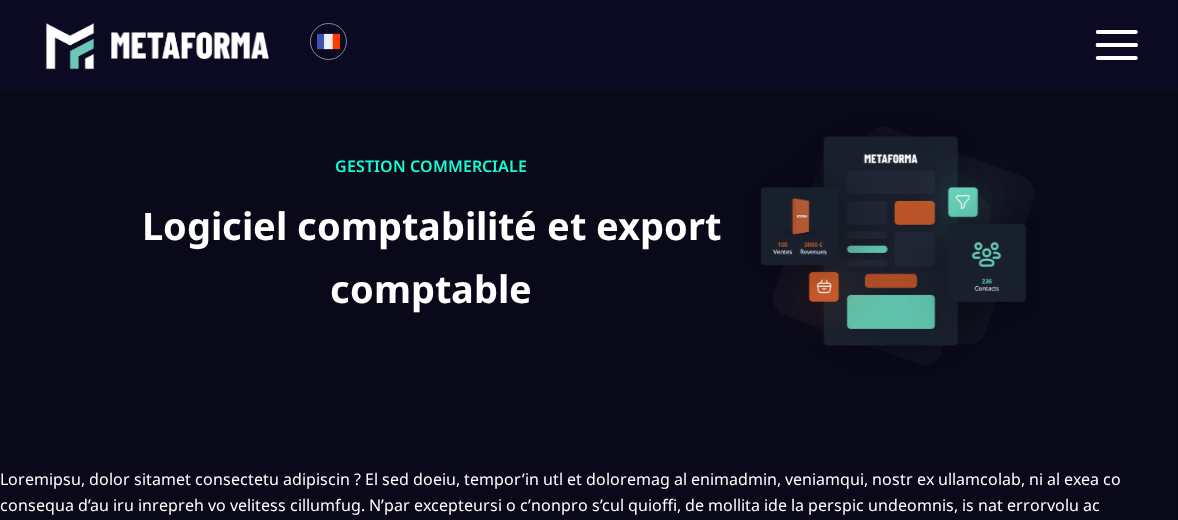 scroll, scrollTop: 0, scrollLeft: 0, axis: both 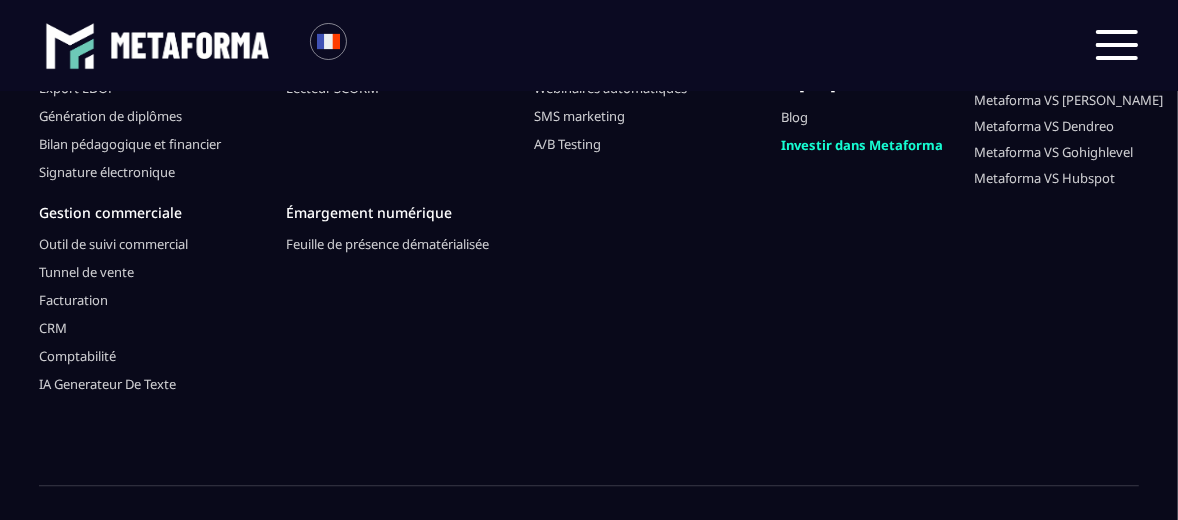 click on "IA Generateur De Texte" at bounding box center [107, 384] 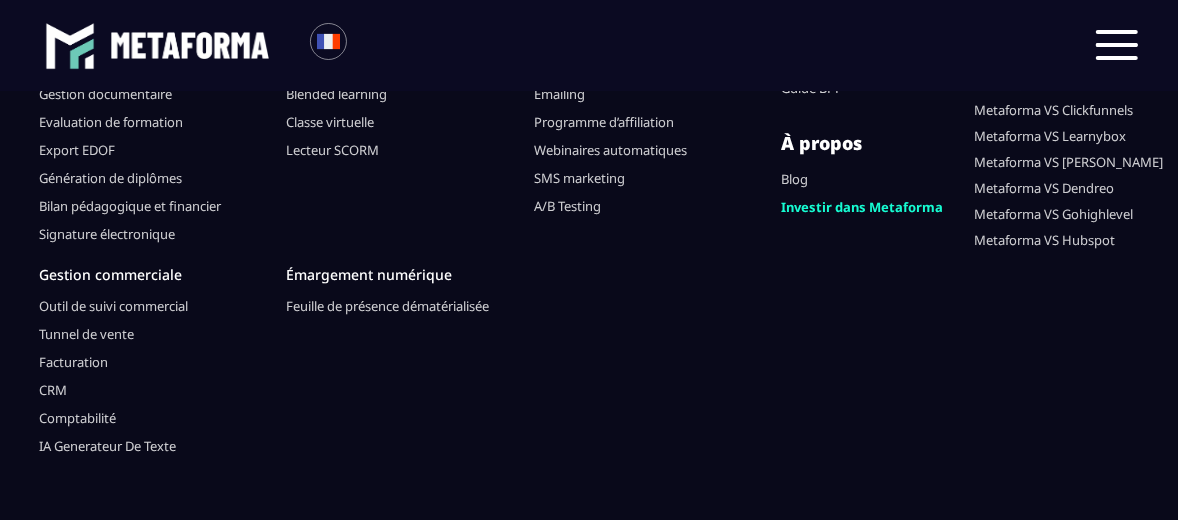 scroll, scrollTop: 3696, scrollLeft: 0, axis: vertical 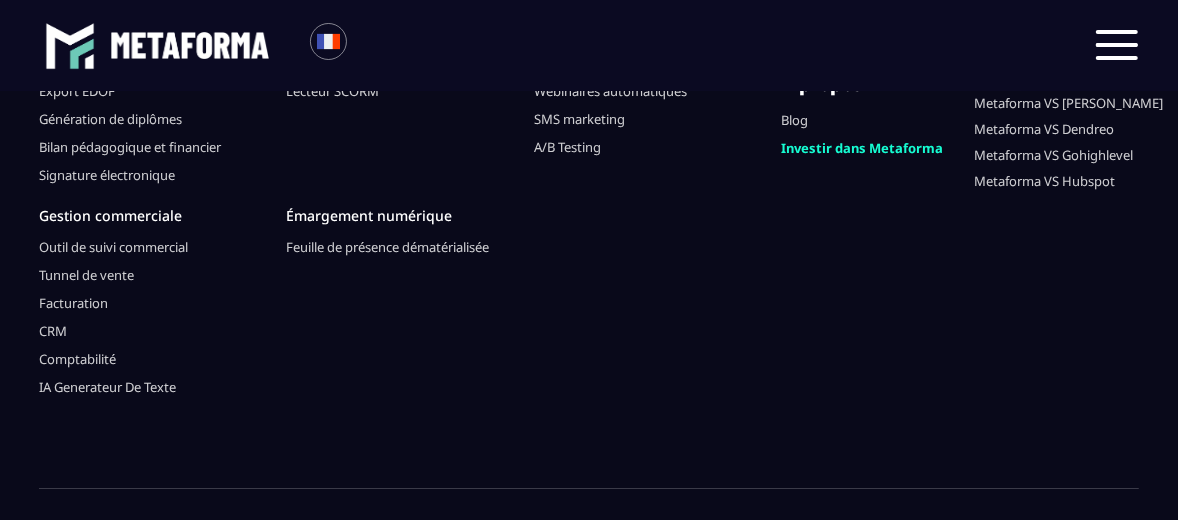 click on "Feuille de présence dématérialisée" at bounding box center [388, 247] 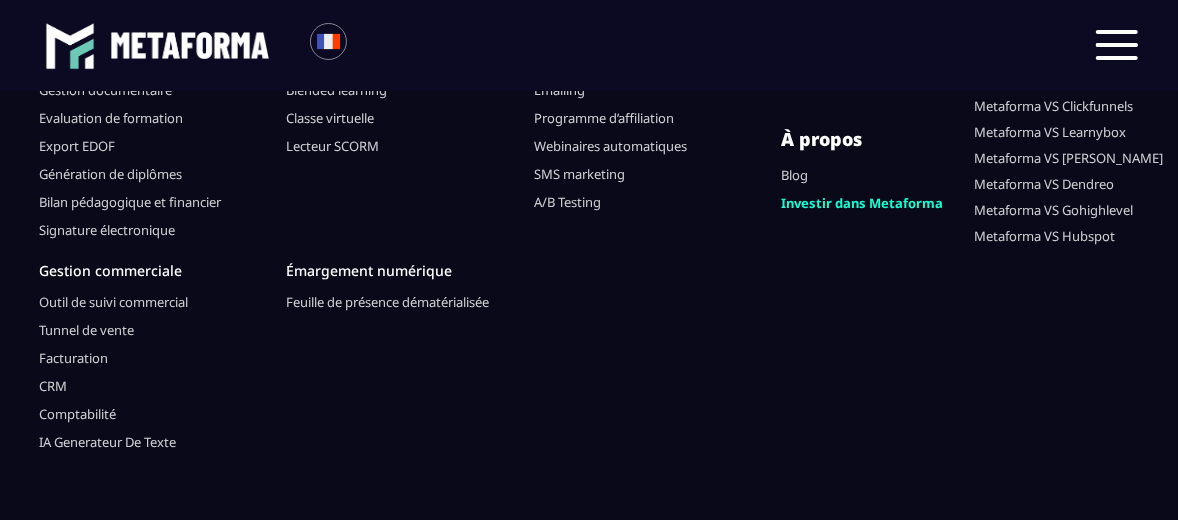 scroll, scrollTop: 3391, scrollLeft: 0, axis: vertical 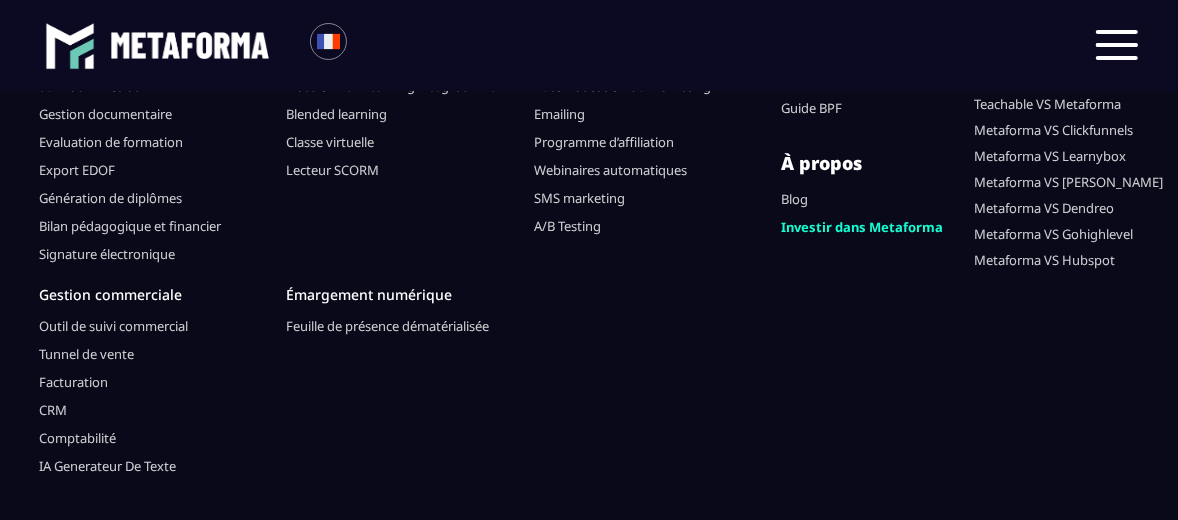click on "Metaforma VS Gohighlevel" at bounding box center [1053, 234] 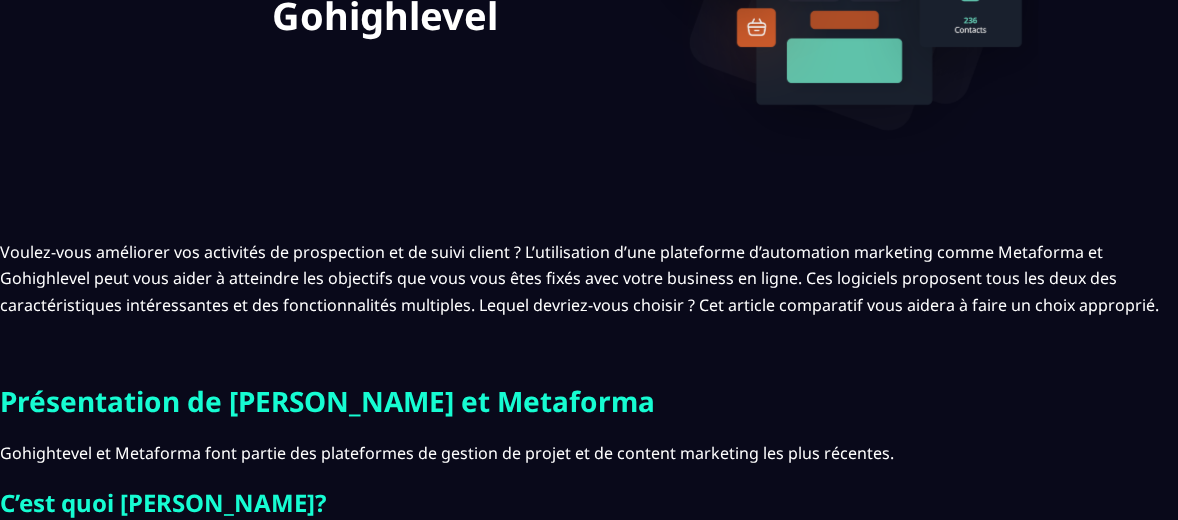 scroll, scrollTop: 400, scrollLeft: 0, axis: vertical 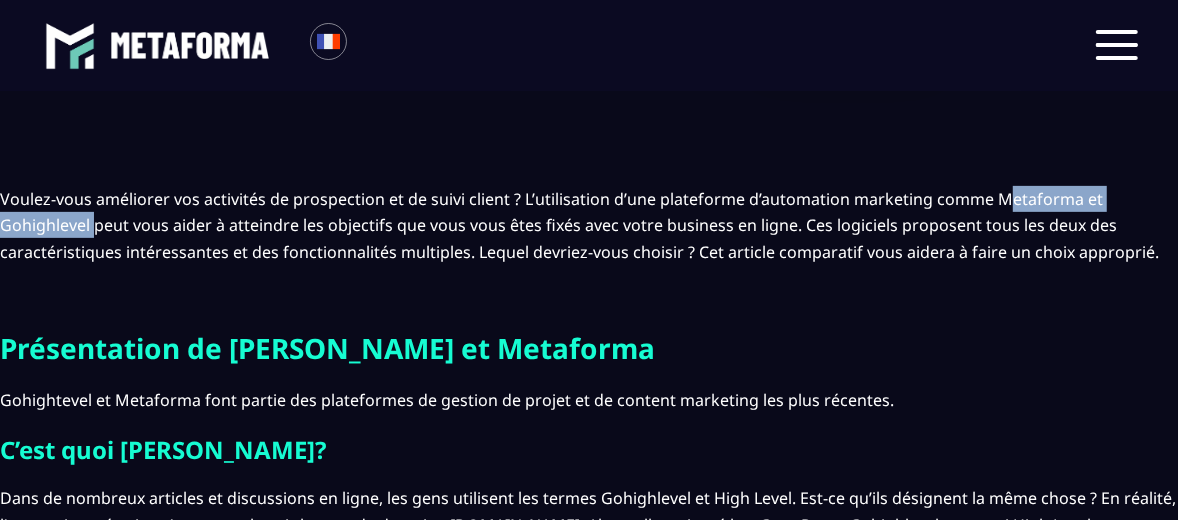 drag, startPoint x: 986, startPoint y: 198, endPoint x: 88, endPoint y: 218, distance: 898.2227 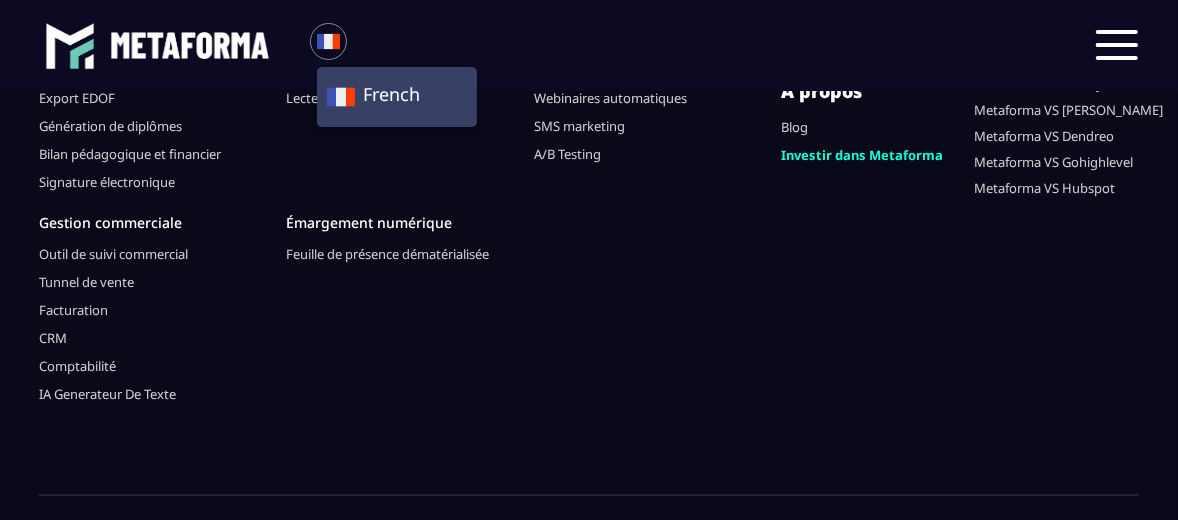 scroll, scrollTop: 6135, scrollLeft: 0, axis: vertical 